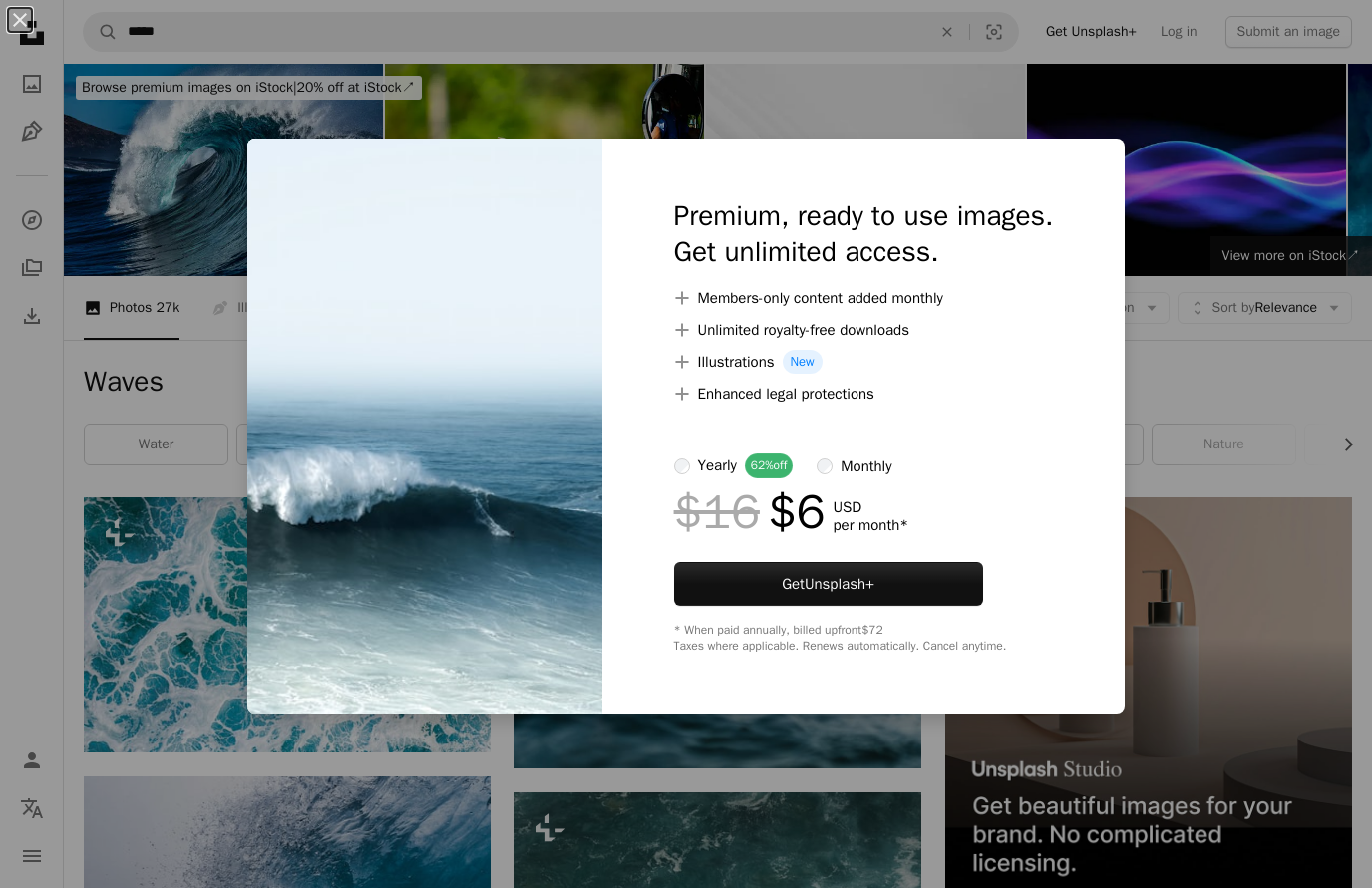 scroll, scrollTop: 19427, scrollLeft: 0, axis: vertical 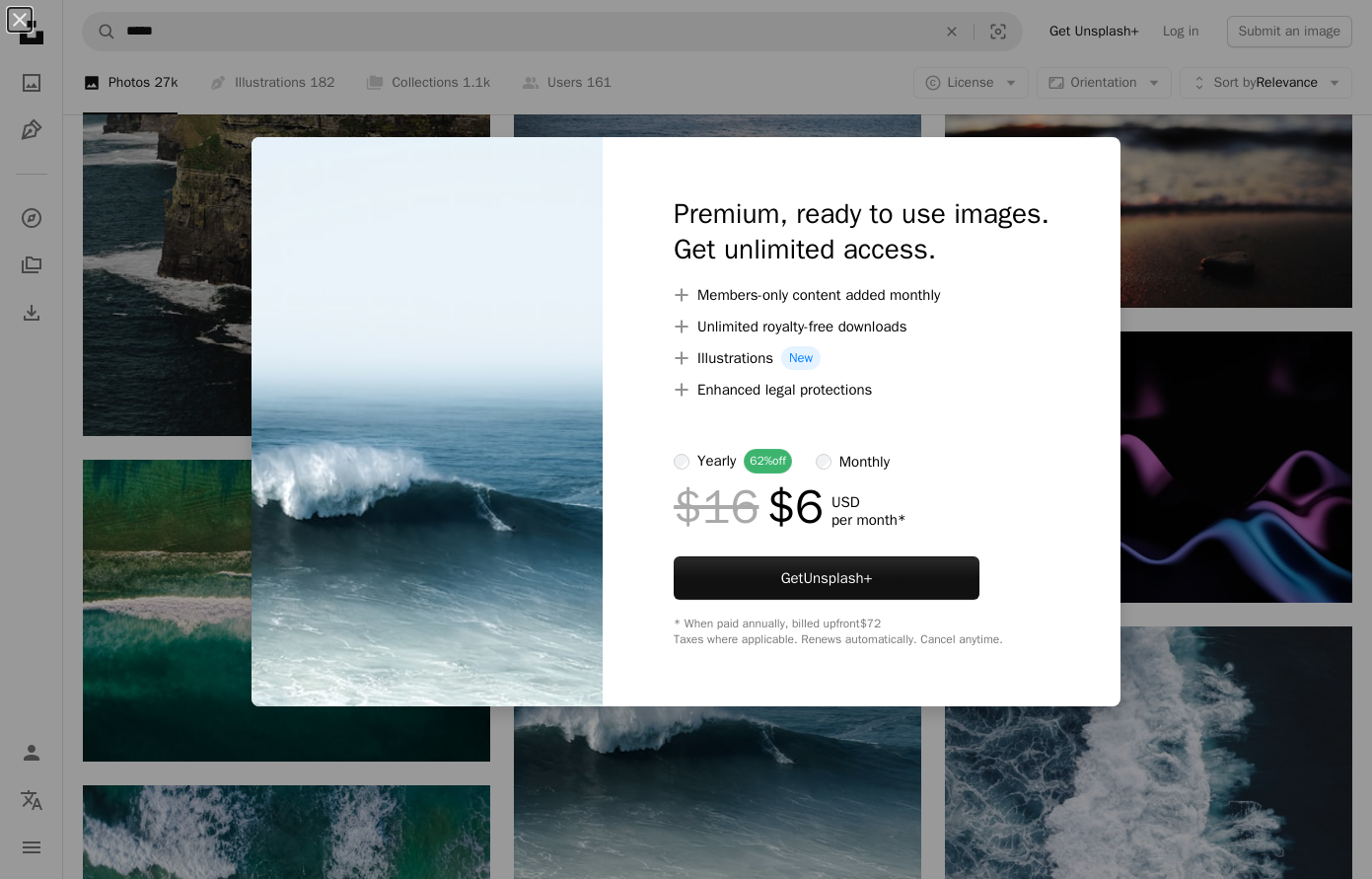 click on "An X shape" at bounding box center [20, 20] 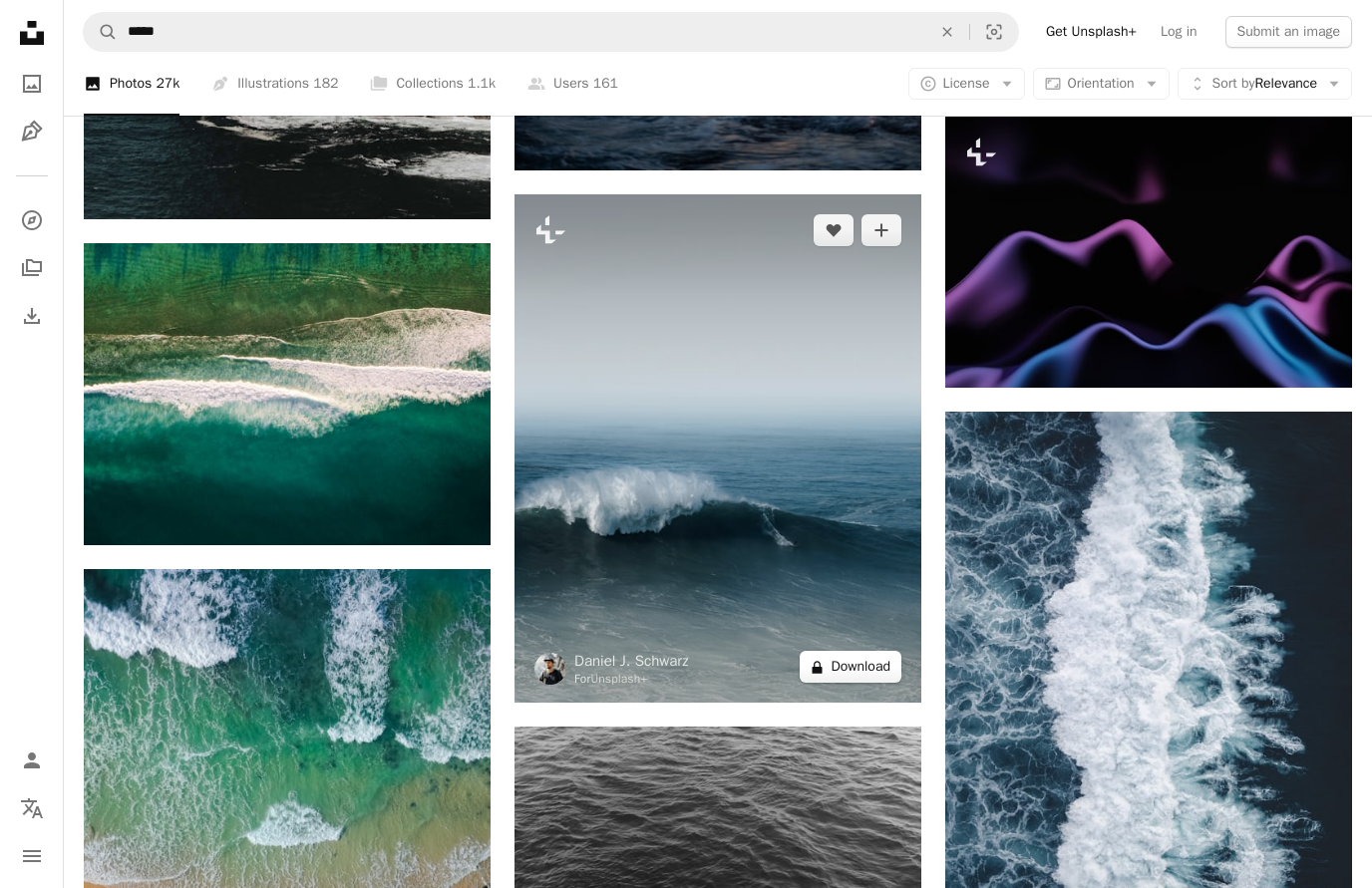 click on "A lock Download" at bounding box center [851, 667] 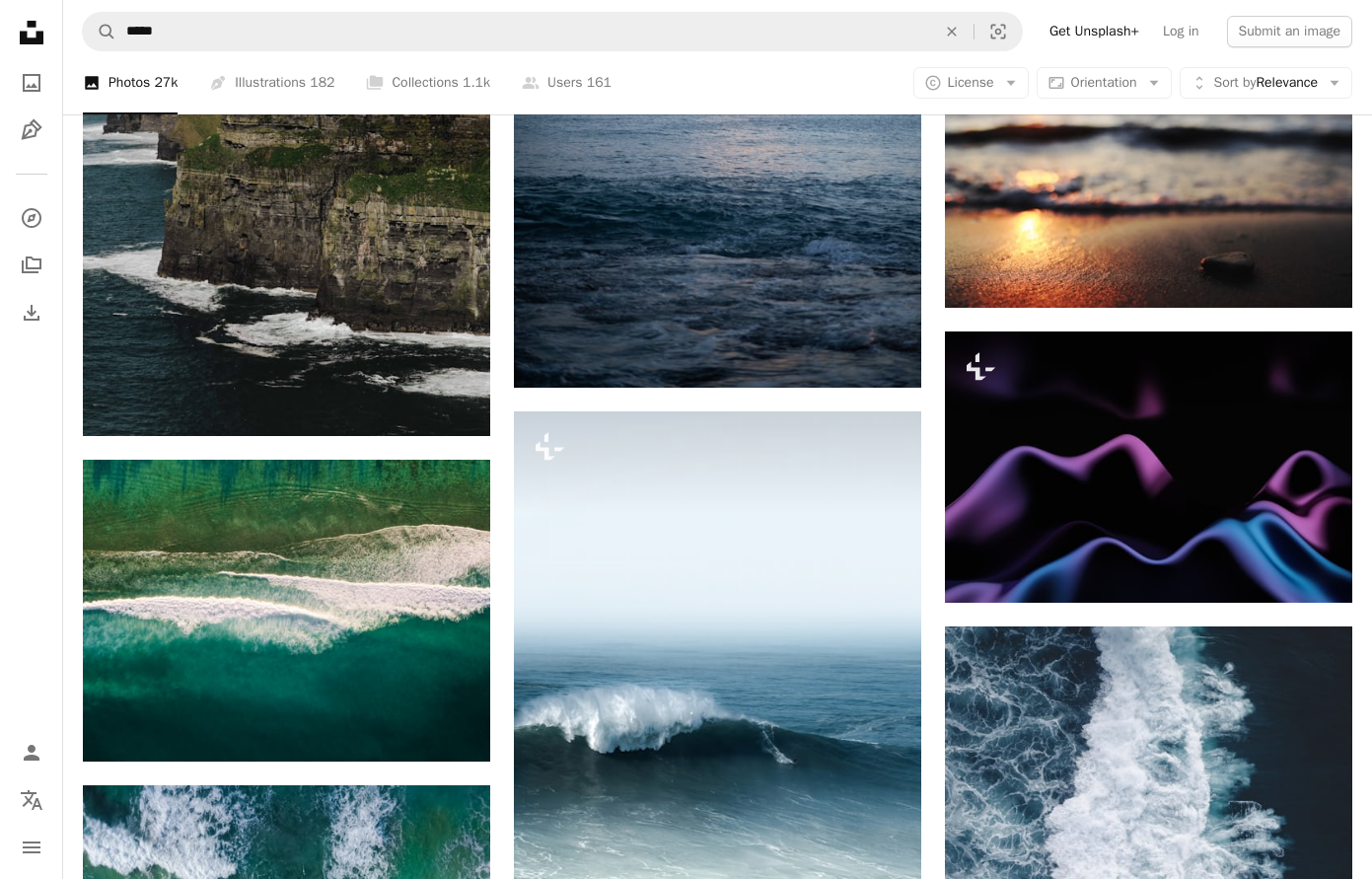 click on "An X shape" at bounding box center (20, 20) 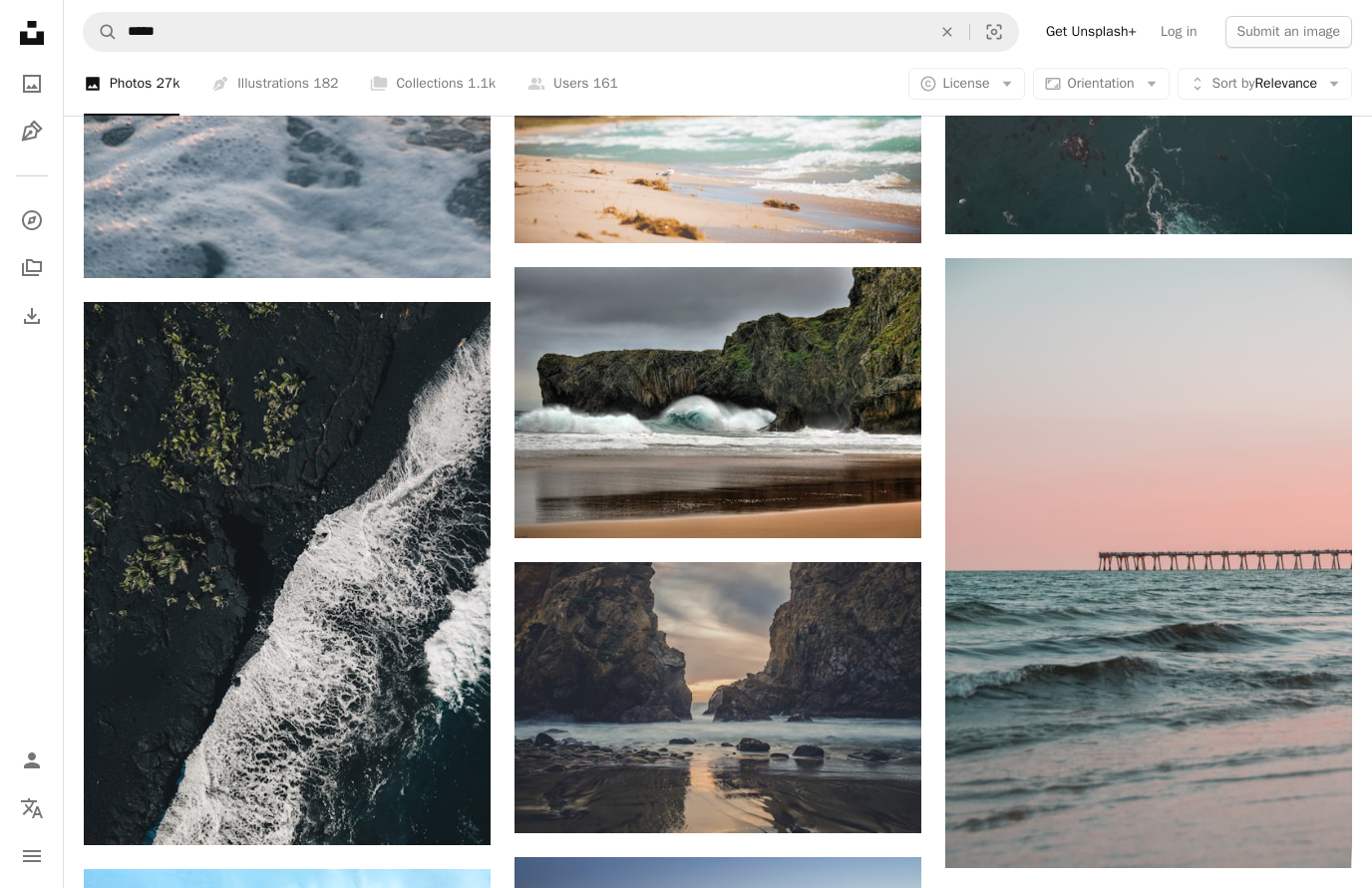 scroll, scrollTop: 21142, scrollLeft: 0, axis: vertical 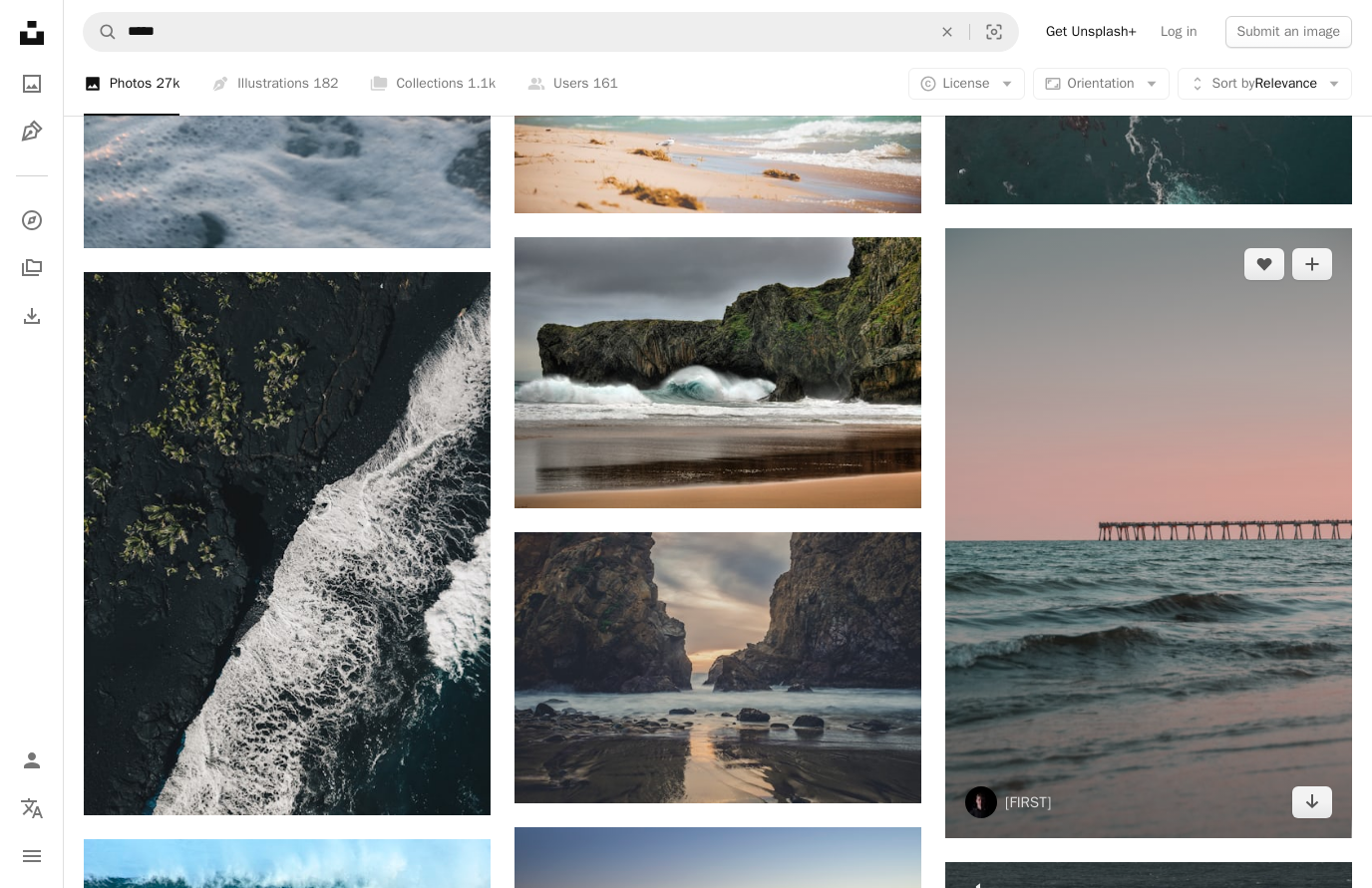 click at bounding box center (1149, 533) 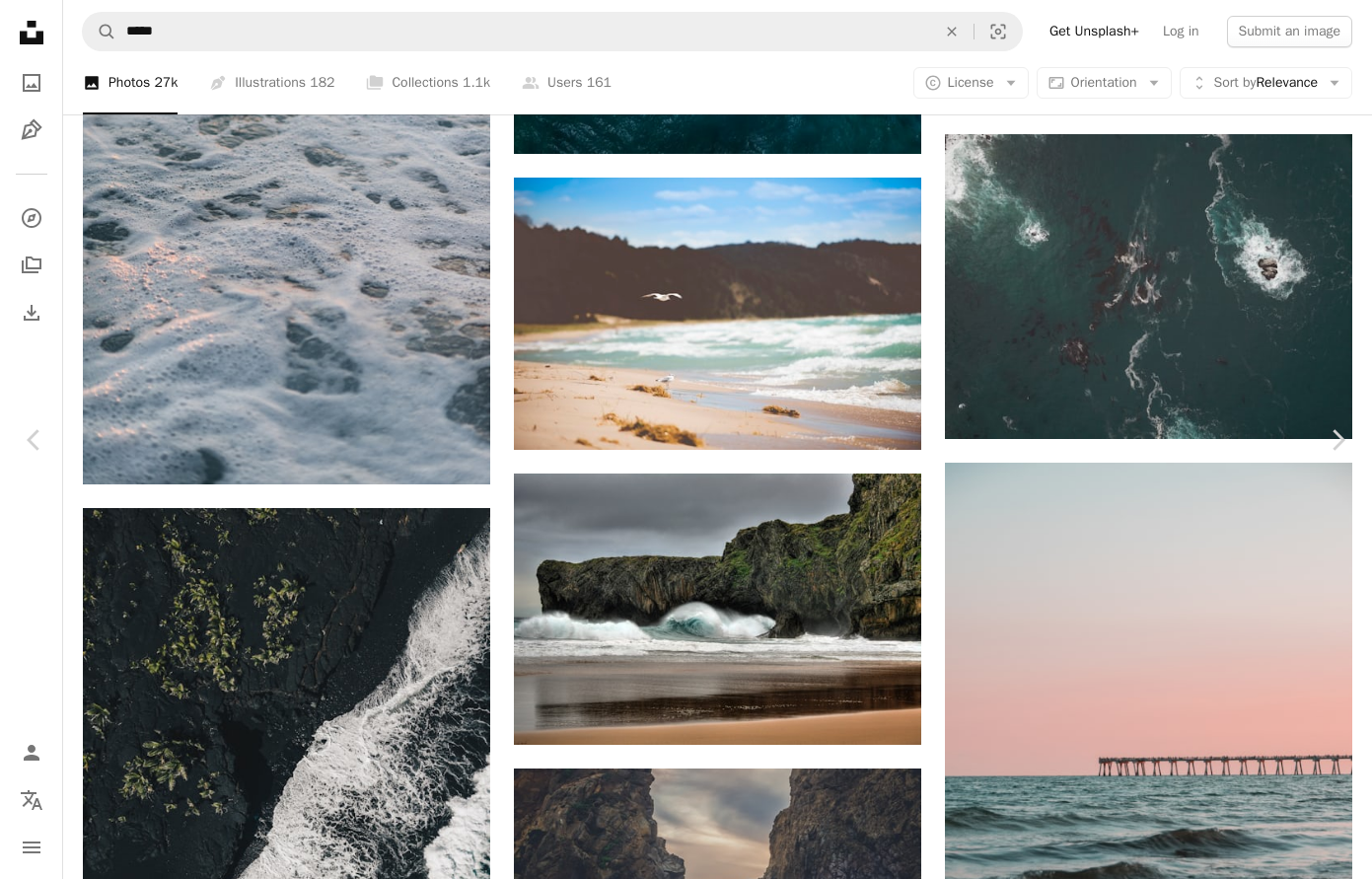 click on "Download free" at bounding box center [1180, 4038] 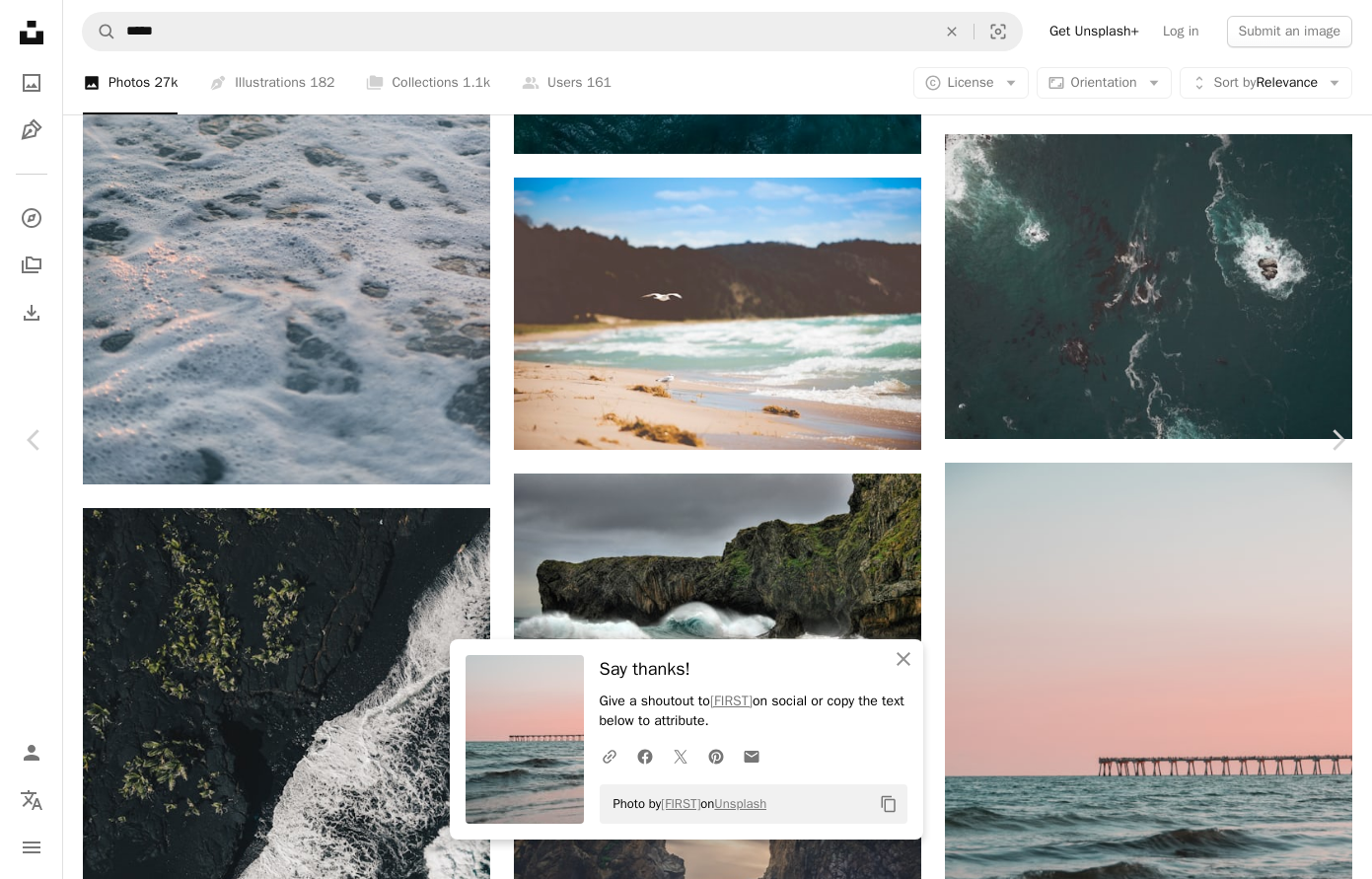 click on "Download free" at bounding box center (1180, 4038) 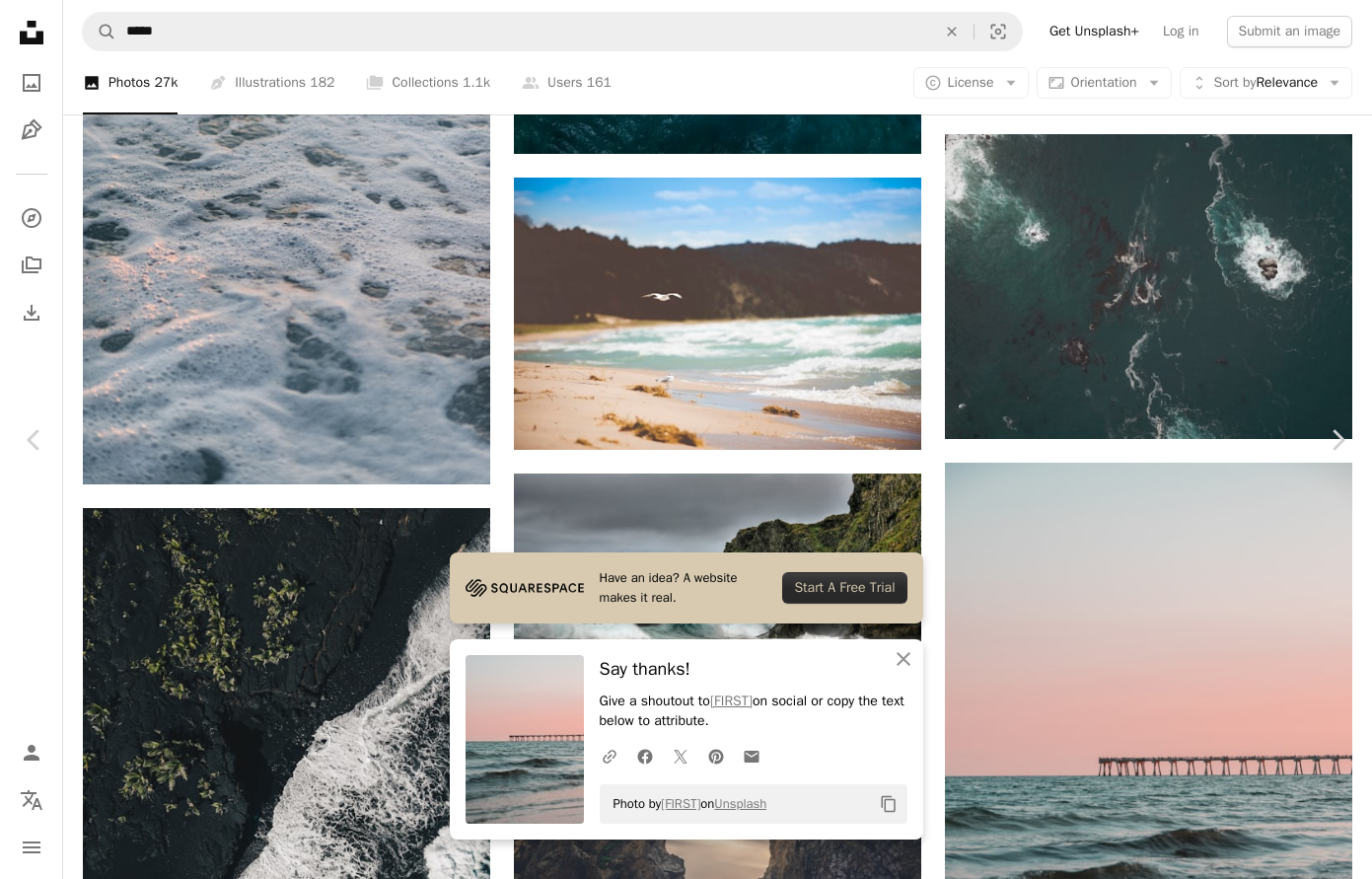 click on "Zoom in" at bounding box center (679, 4432) 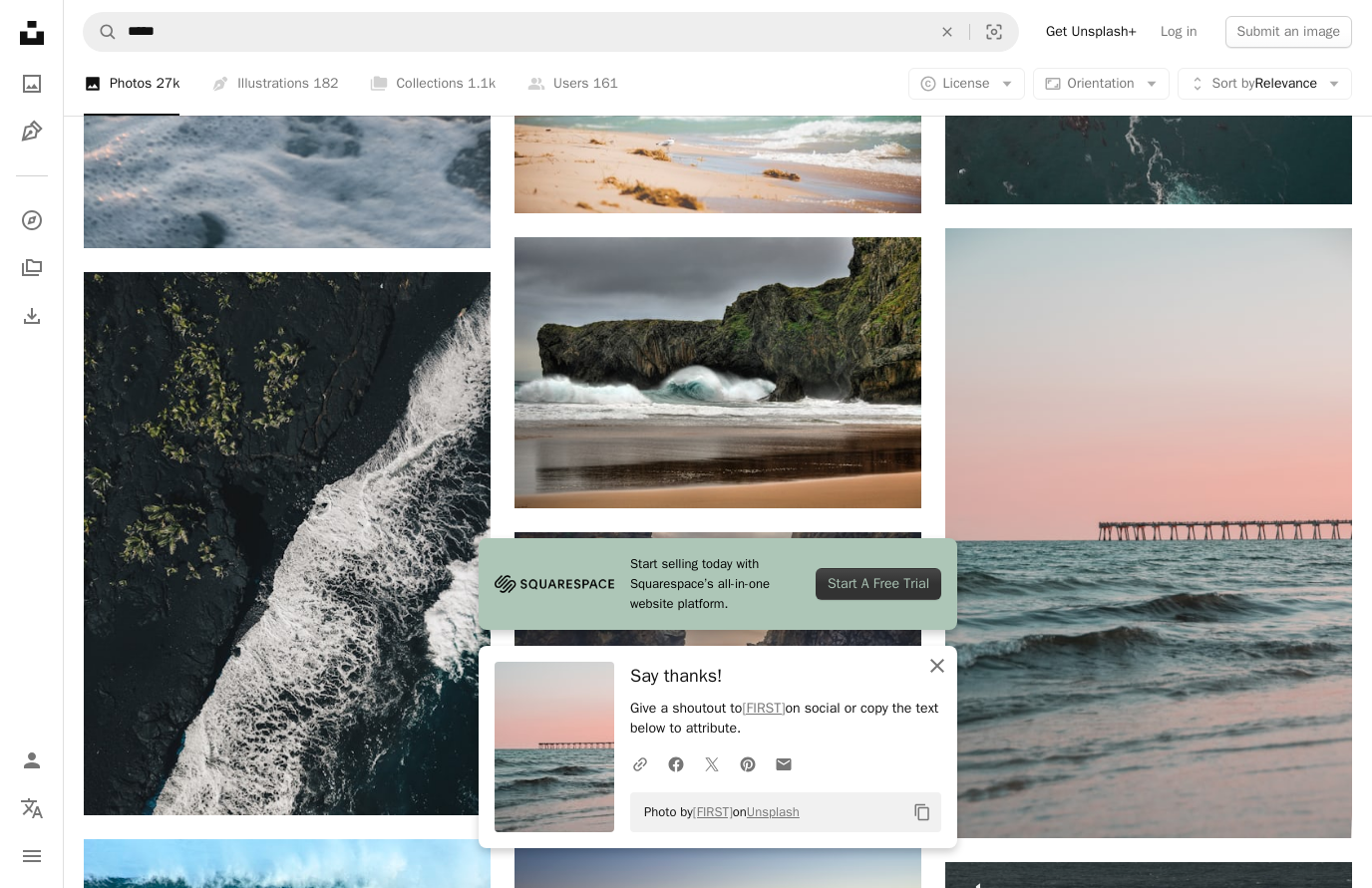 click on "An X shape" 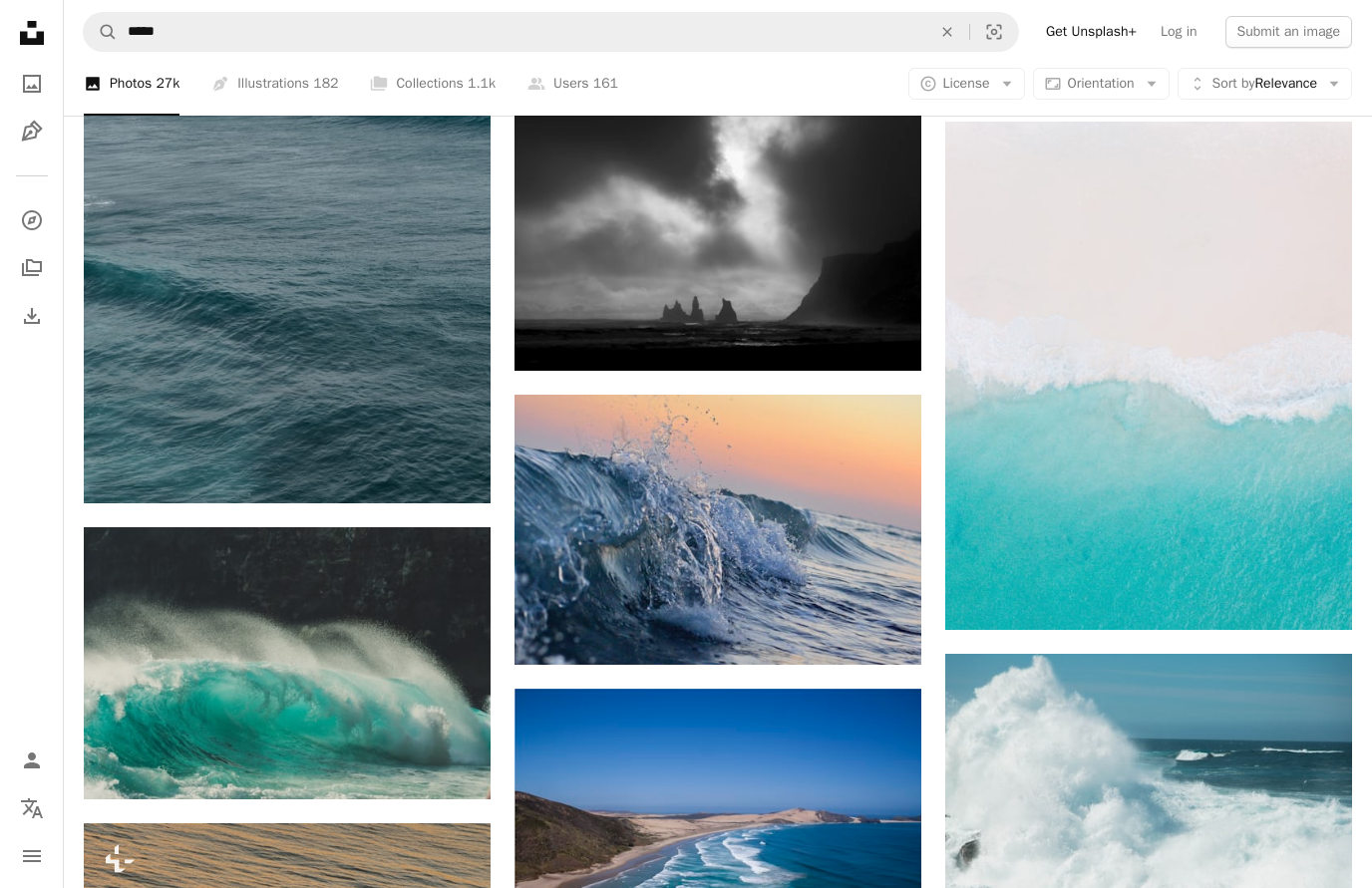 scroll, scrollTop: 23972, scrollLeft: 0, axis: vertical 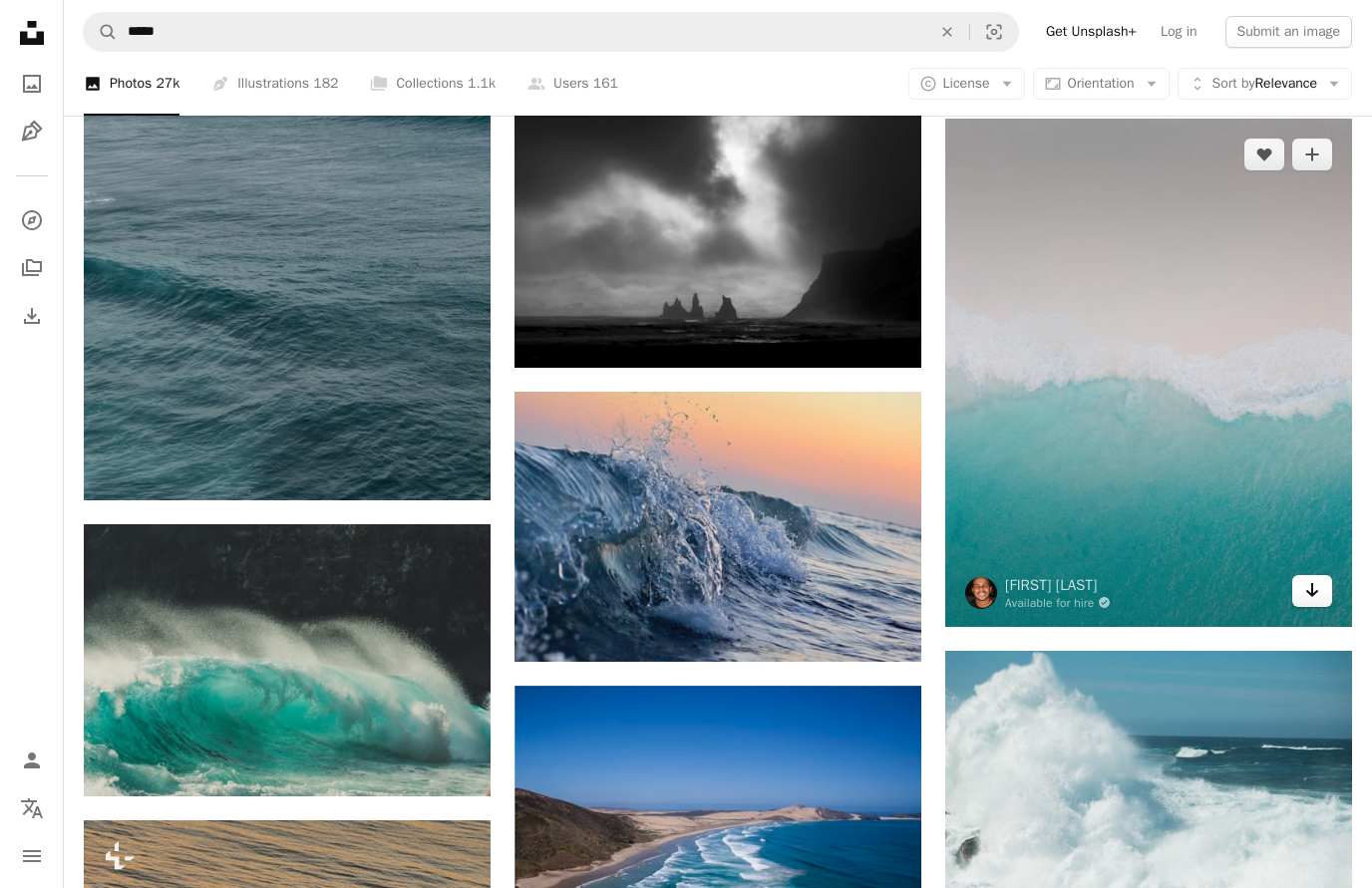 click 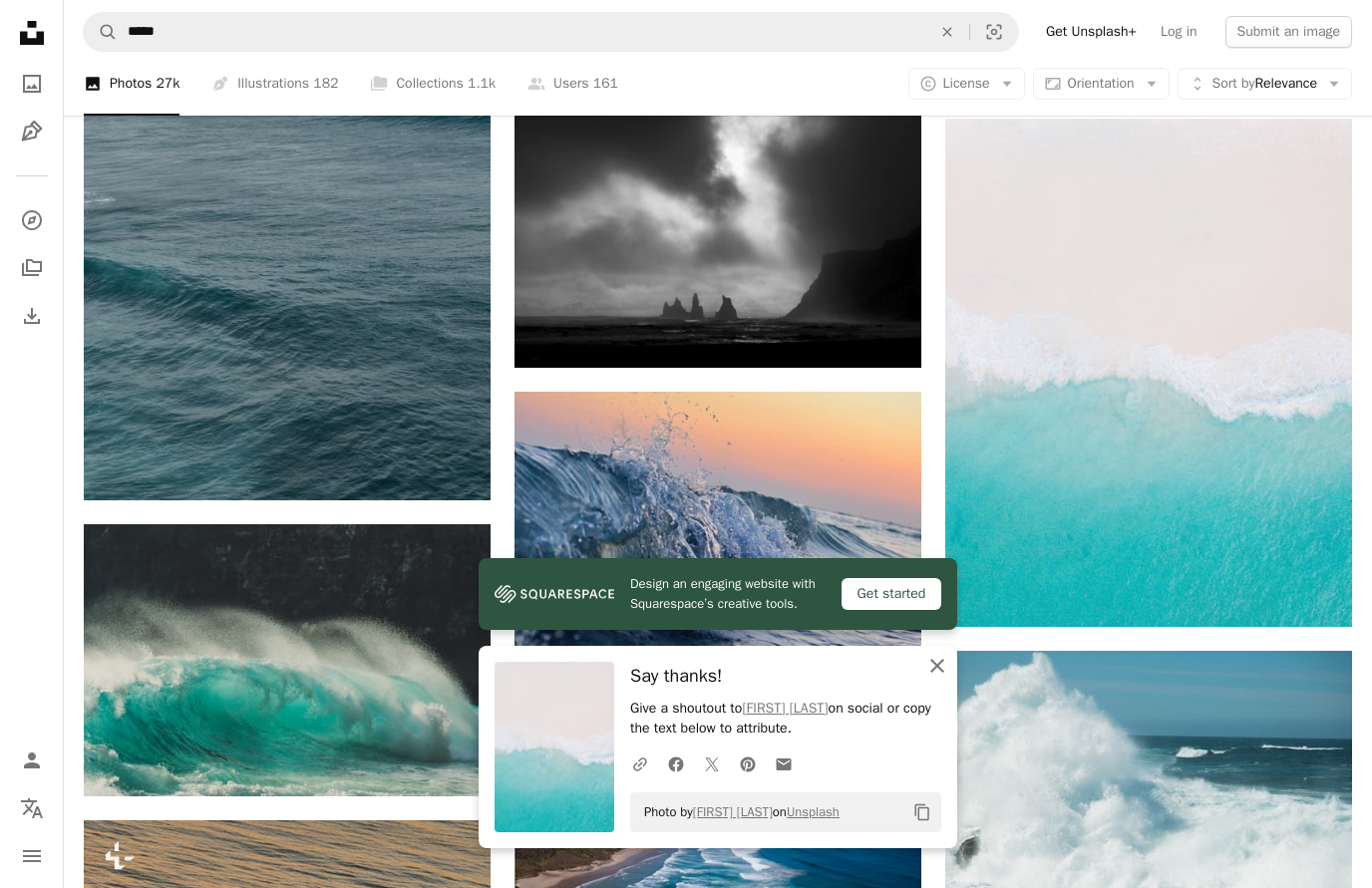 click on "An X shape" 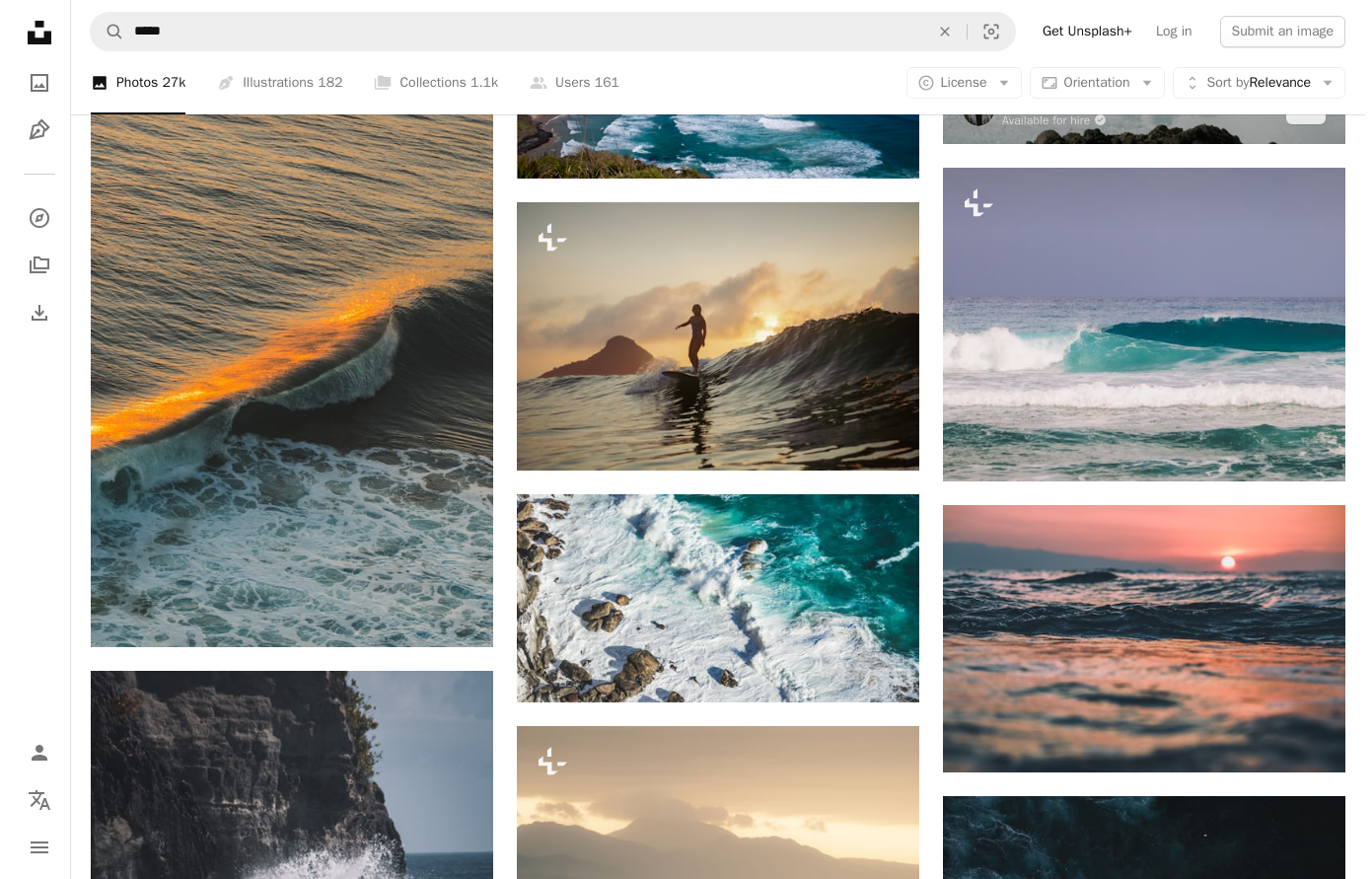 scroll, scrollTop: 24558, scrollLeft: 0, axis: vertical 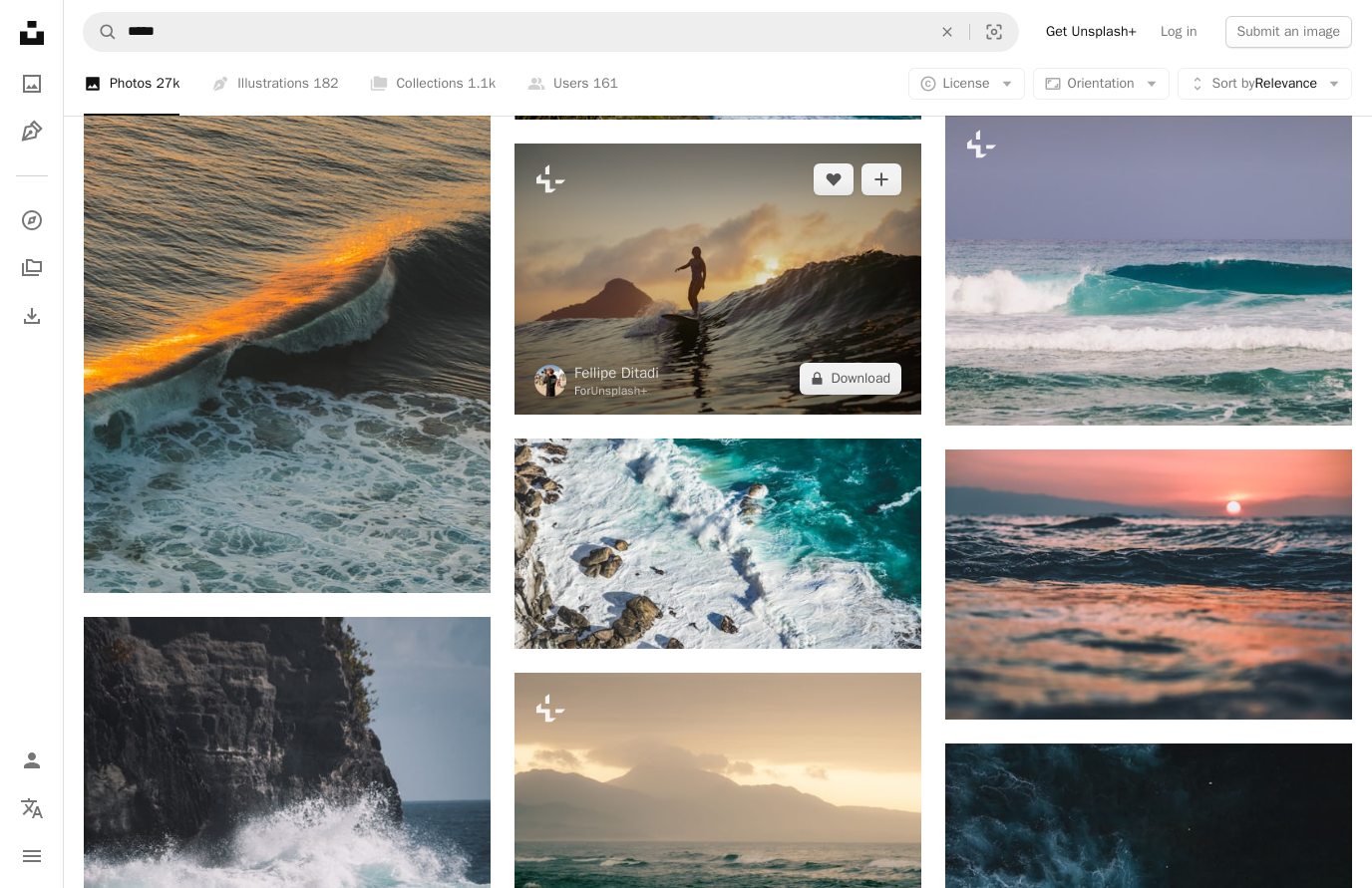 click at bounding box center (718, 279) 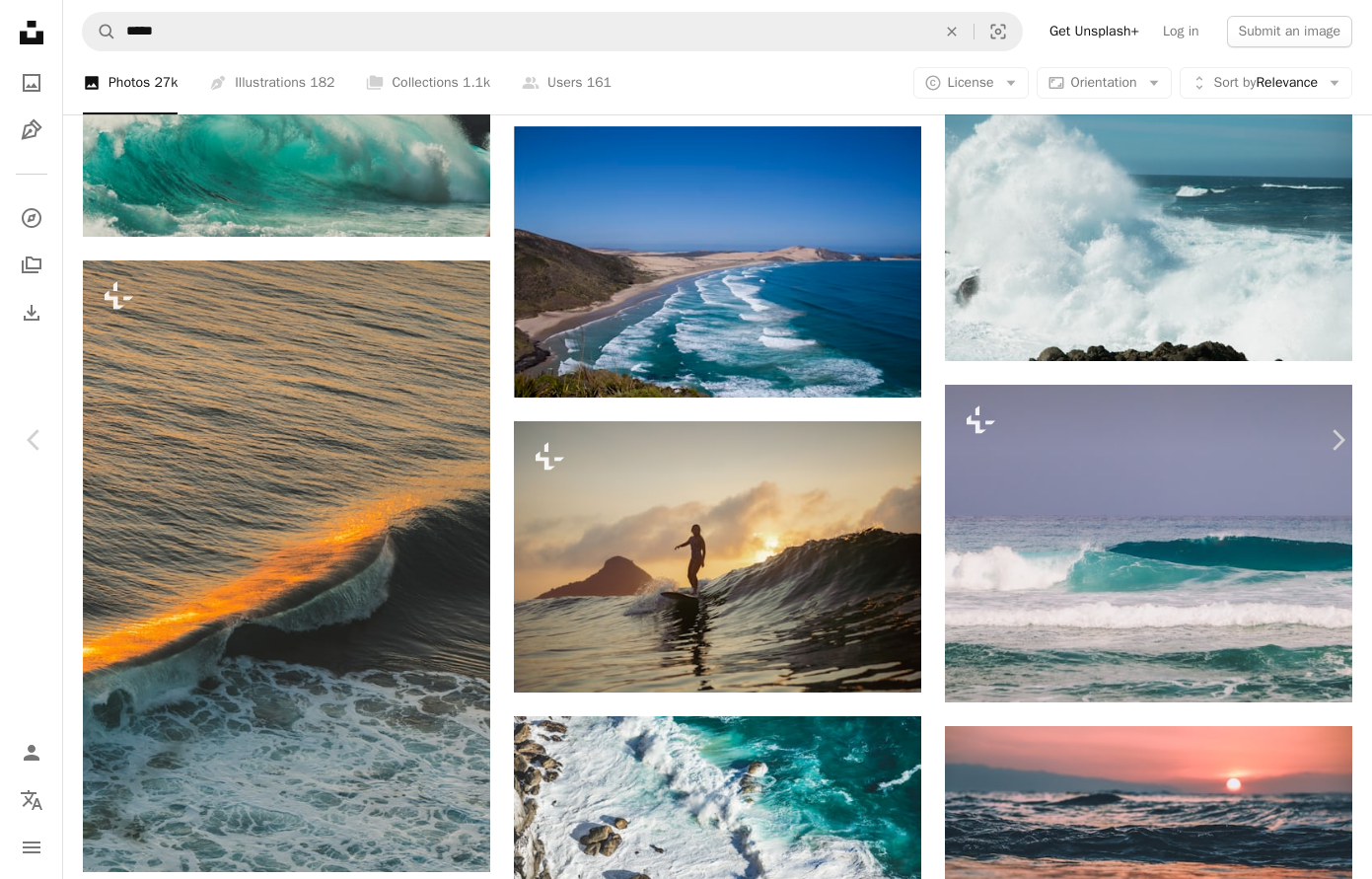 click at bounding box center [679, 5851] 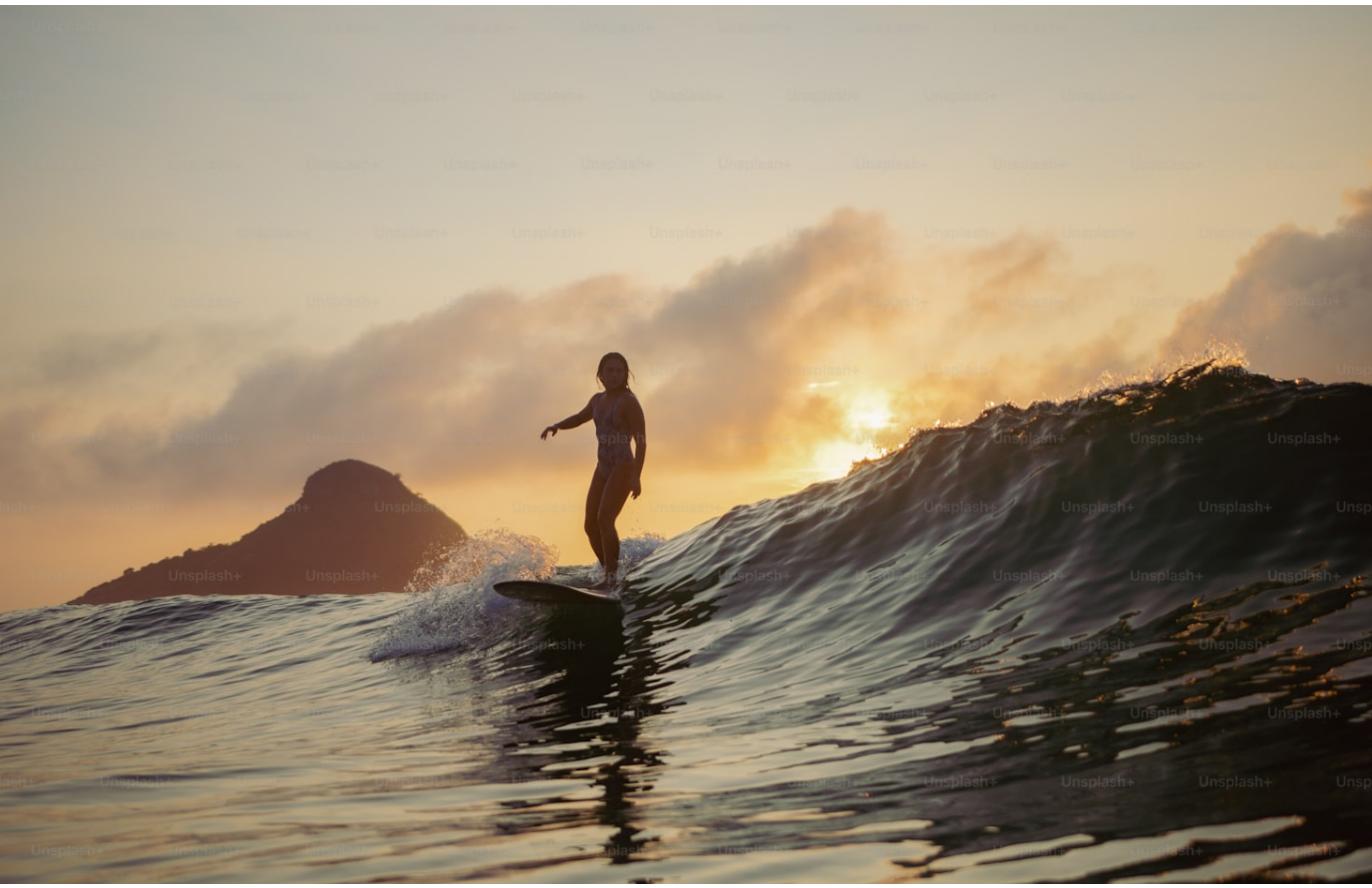 scroll, scrollTop: 9, scrollLeft: 0, axis: vertical 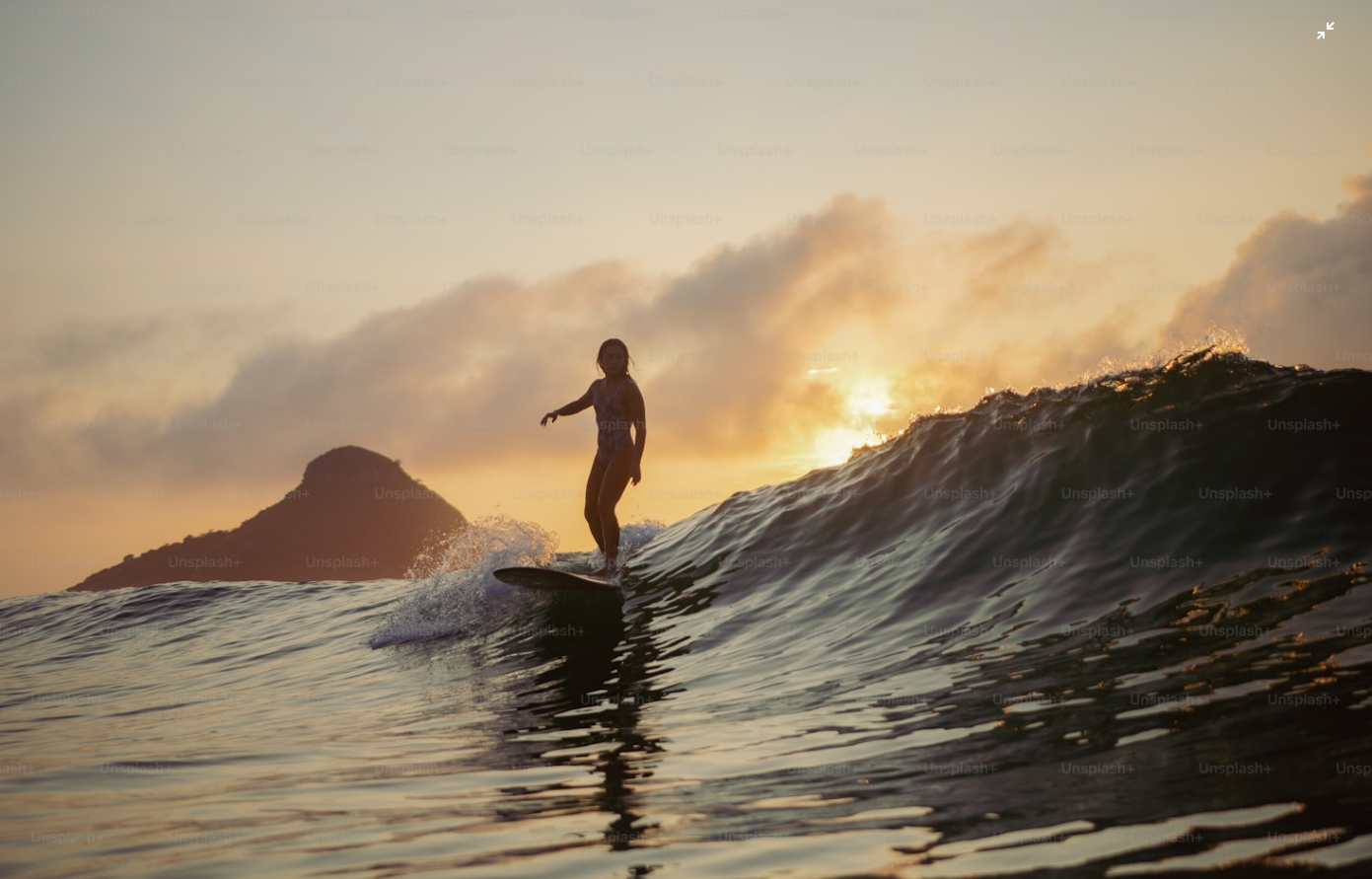 click at bounding box center [686, 448] 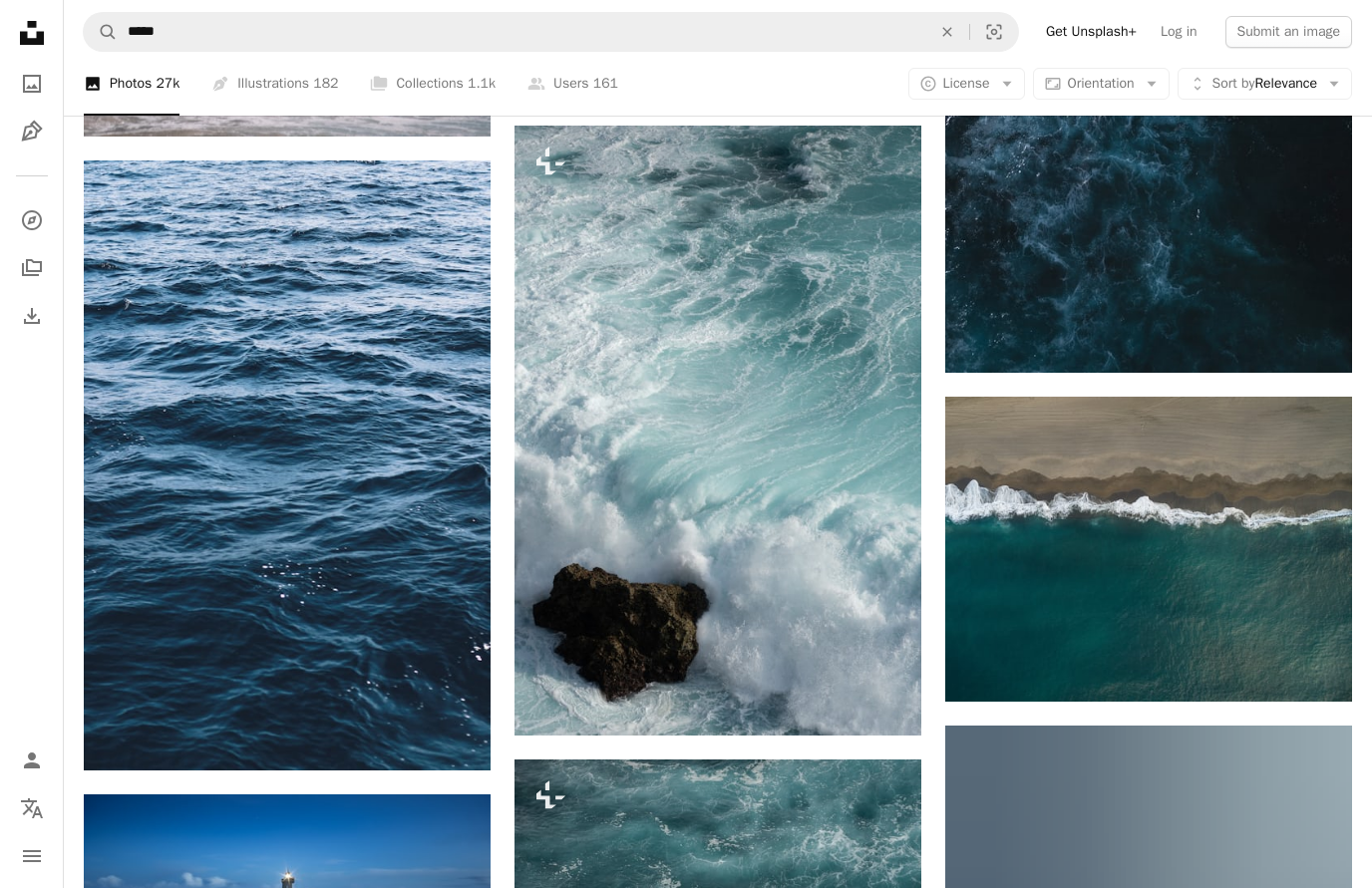 scroll, scrollTop: 25925, scrollLeft: 0, axis: vertical 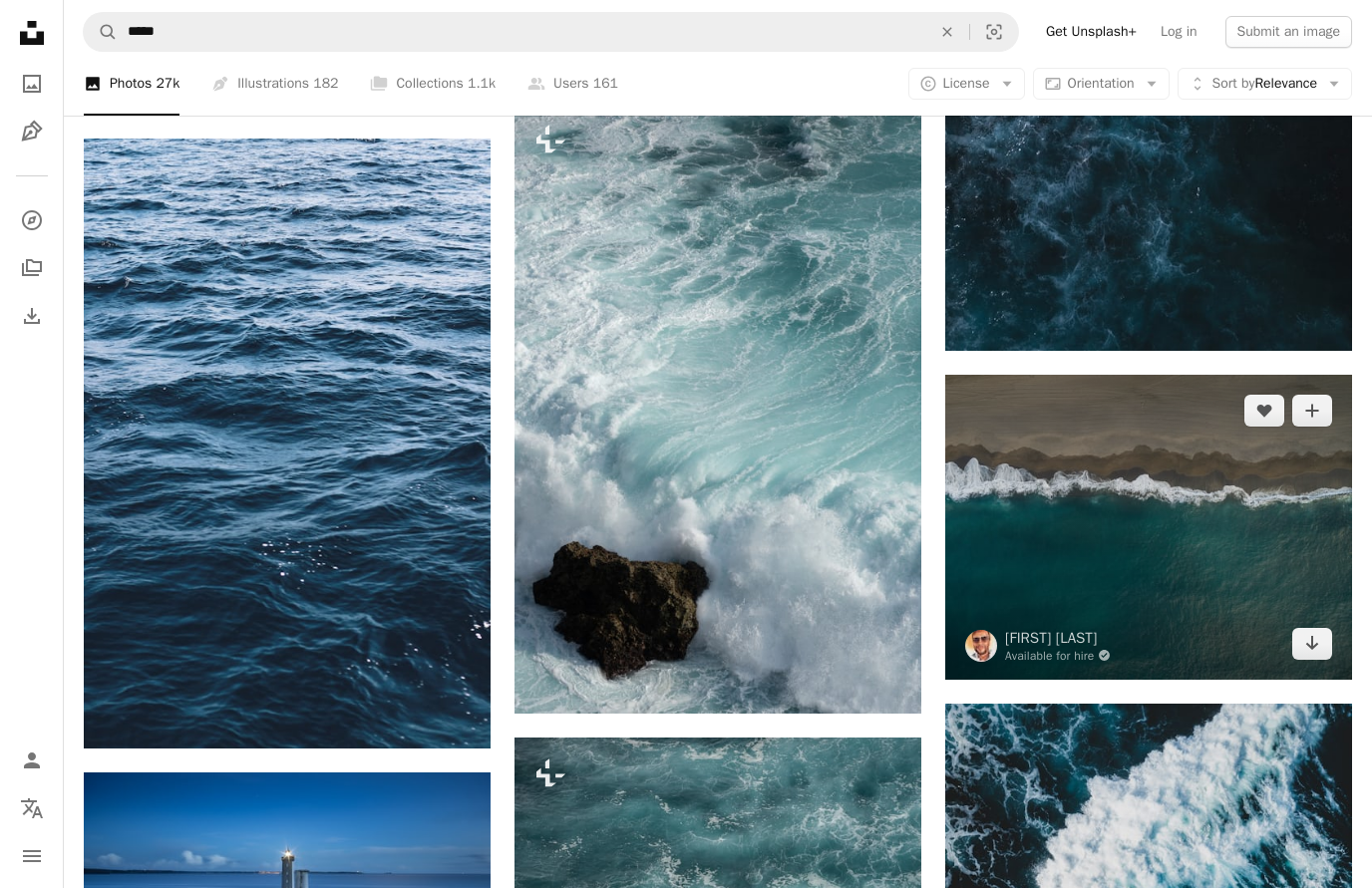 click at bounding box center [1149, 527] 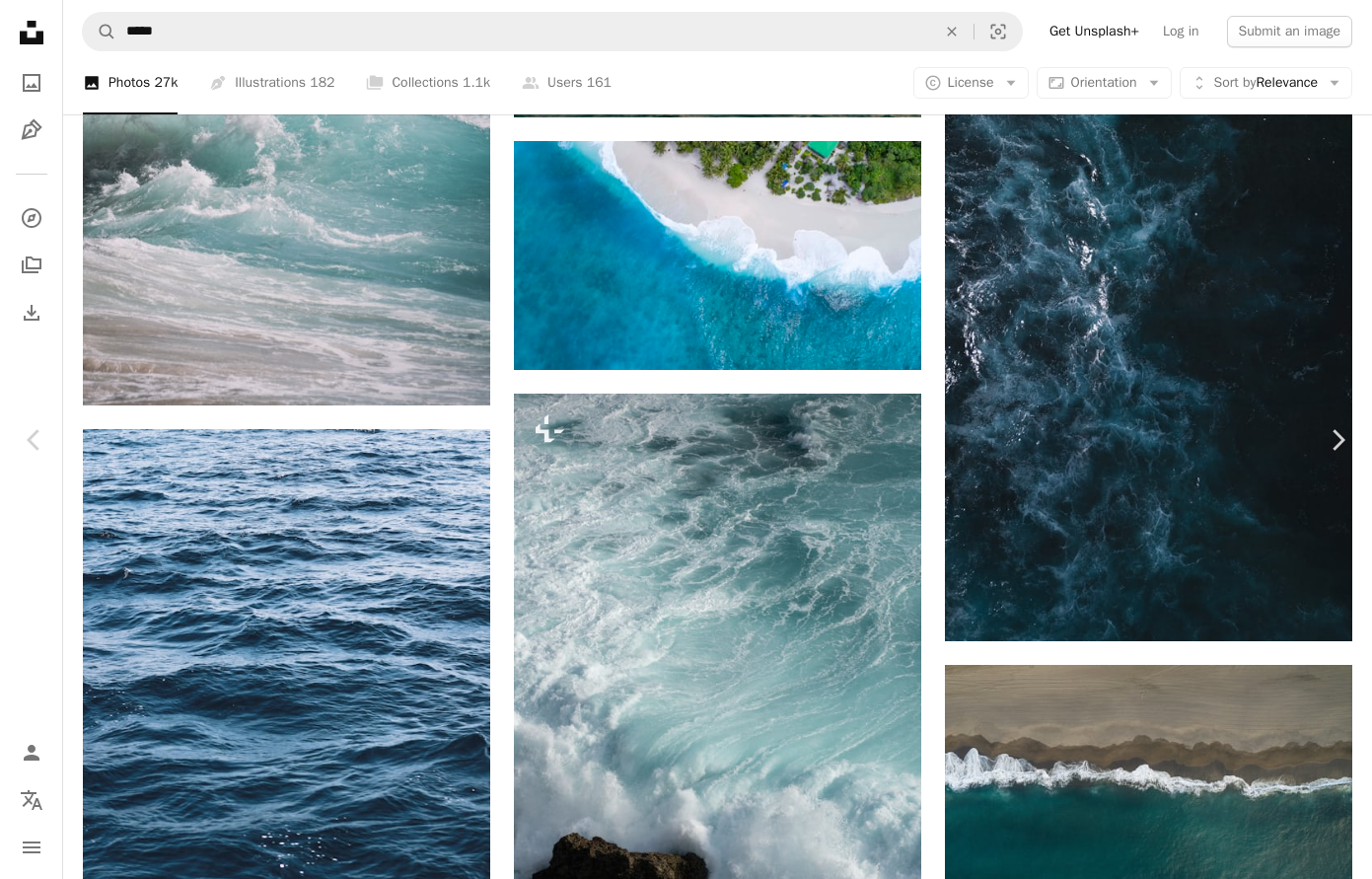 click on "Download free" at bounding box center (1180, 4353) 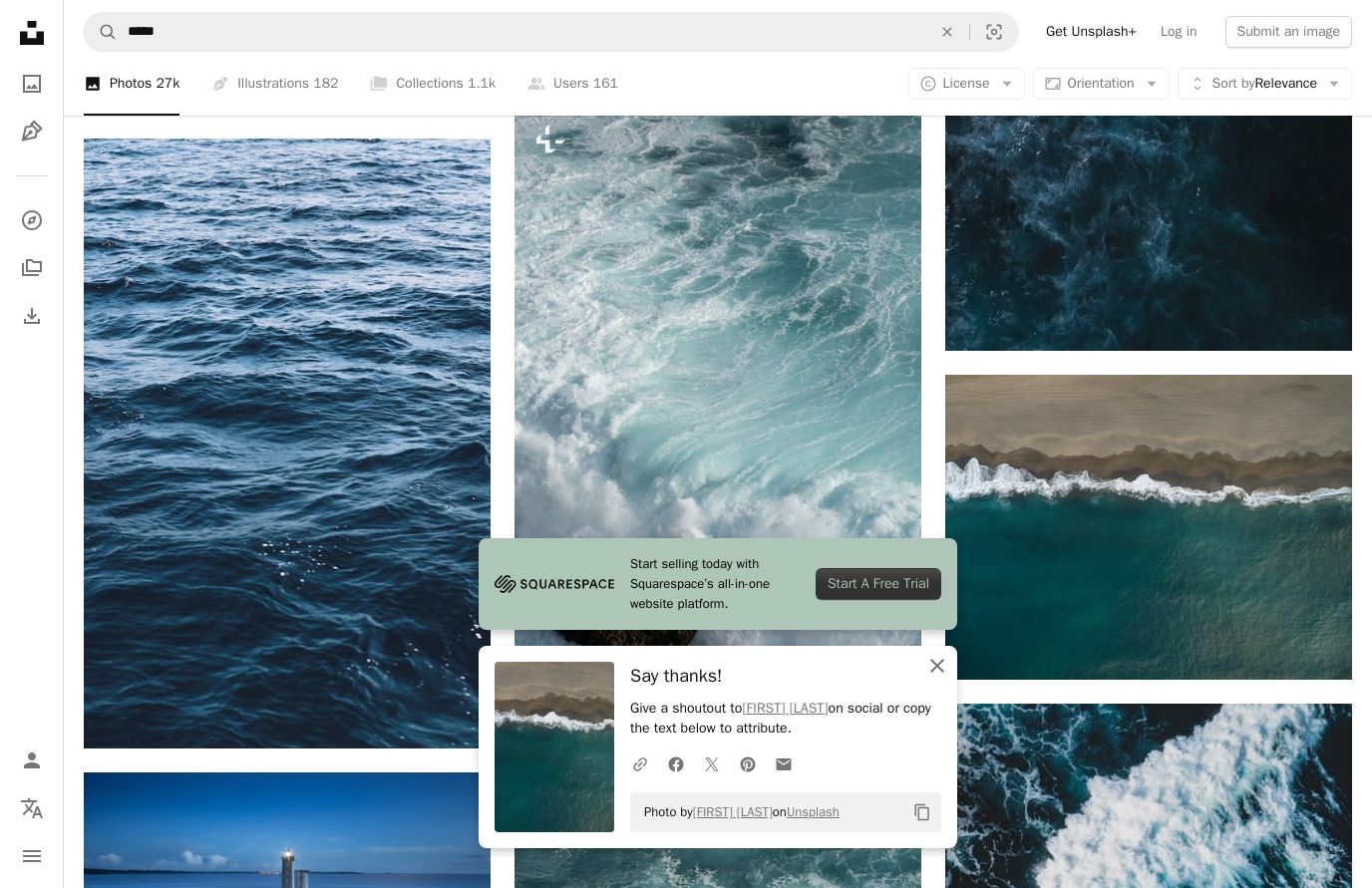 click on "An X shape" 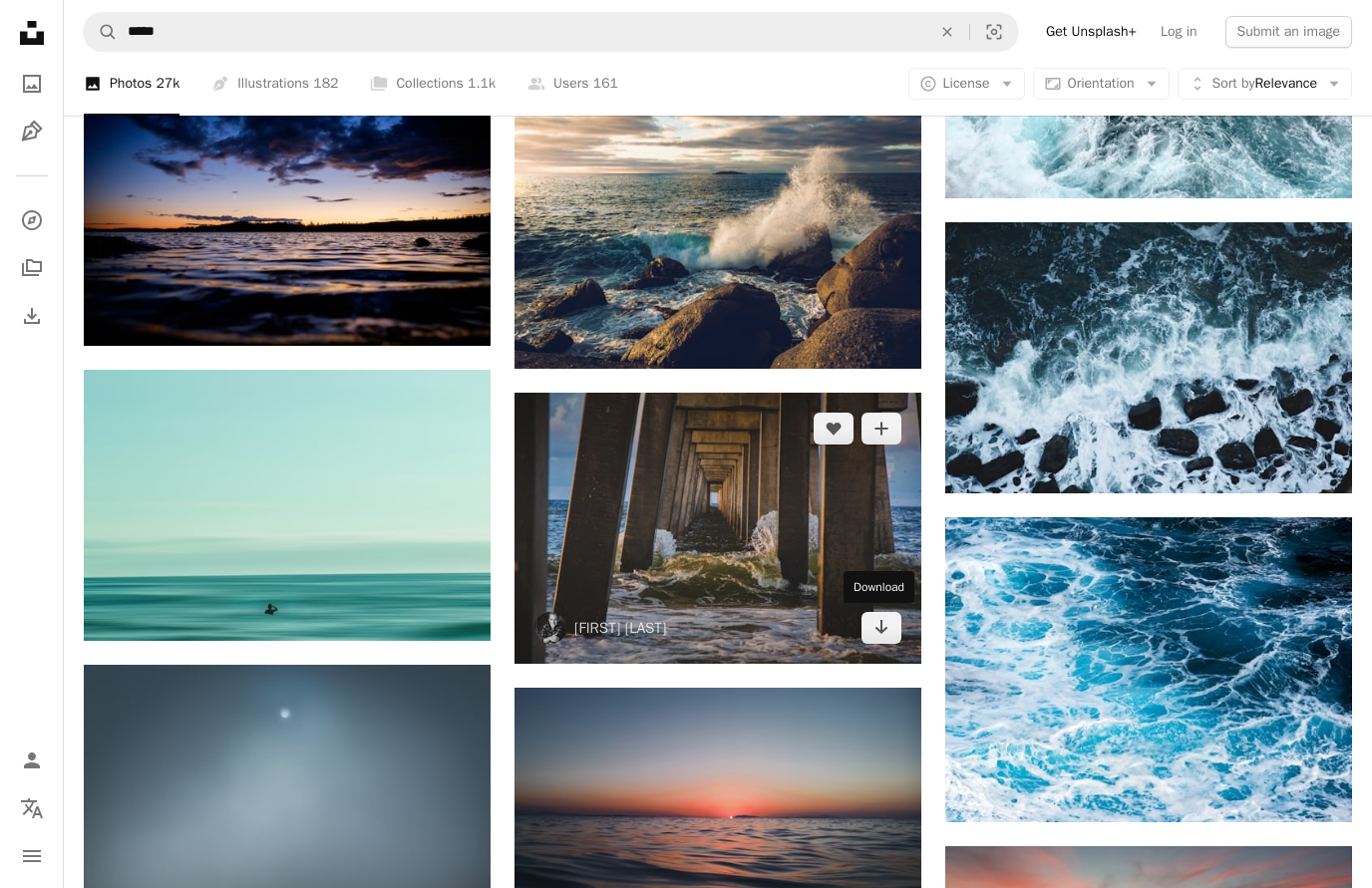 scroll, scrollTop: 27879, scrollLeft: 0, axis: vertical 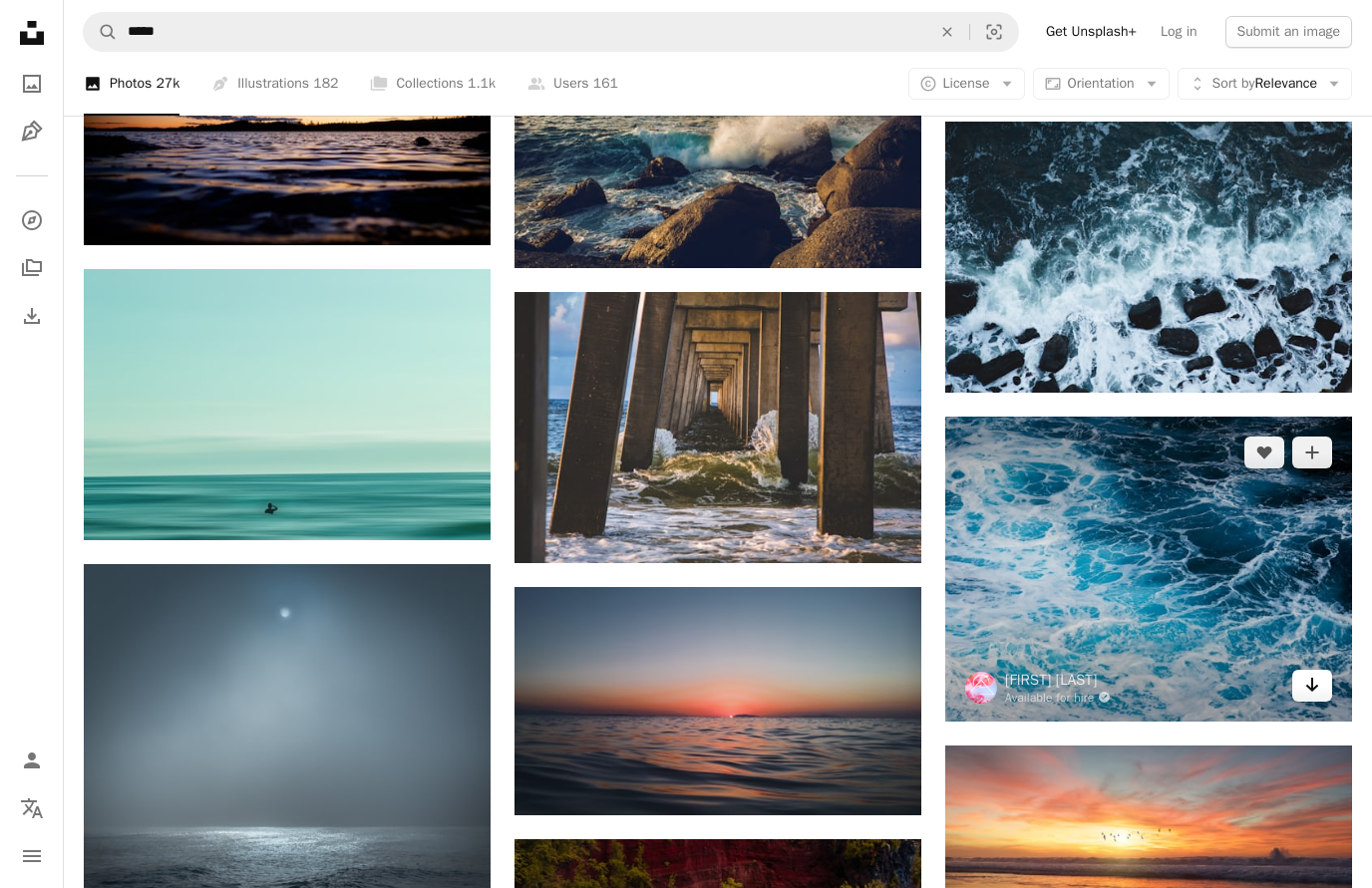 click on "Arrow pointing down" 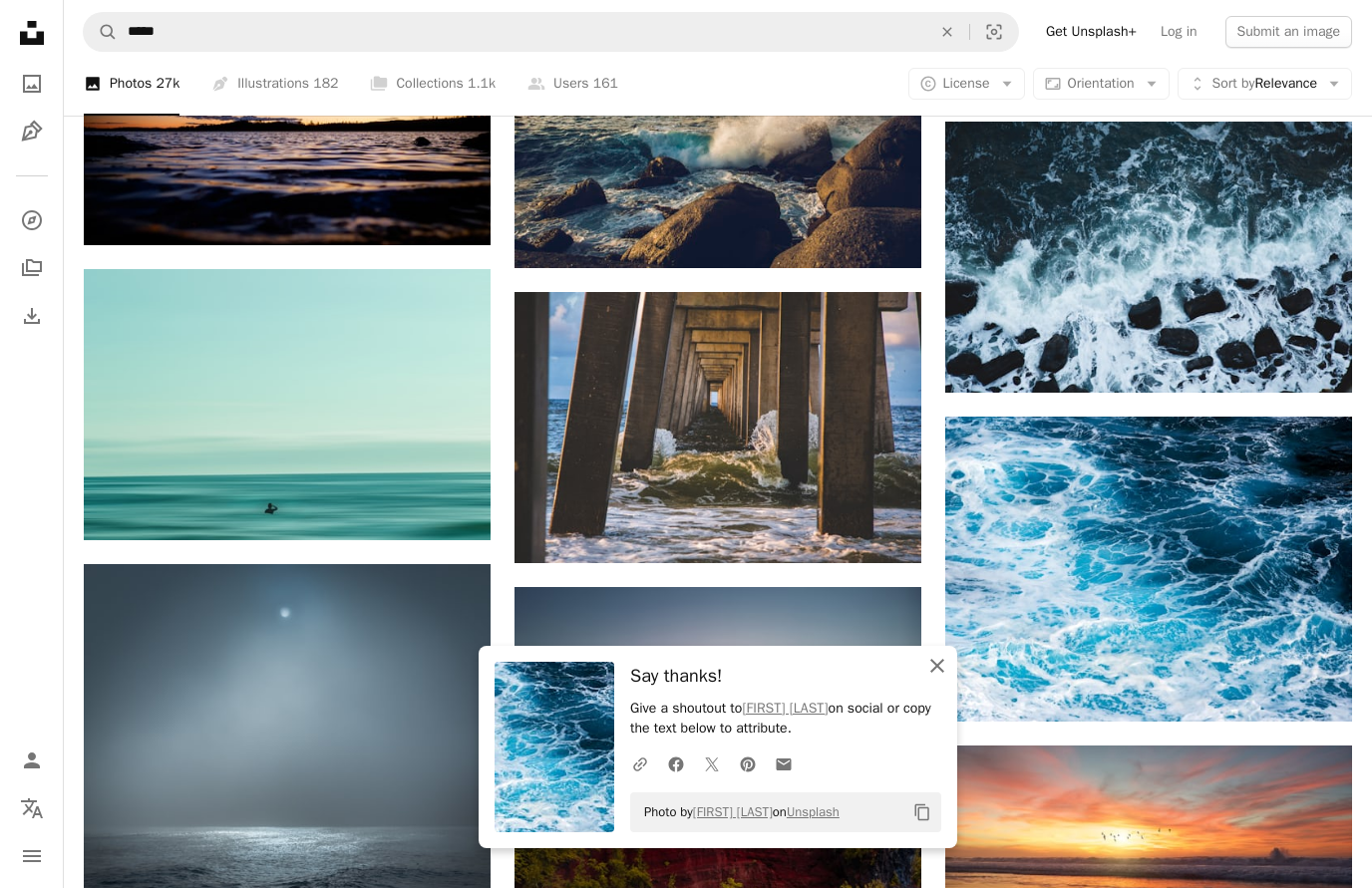 click on "An X shape" 